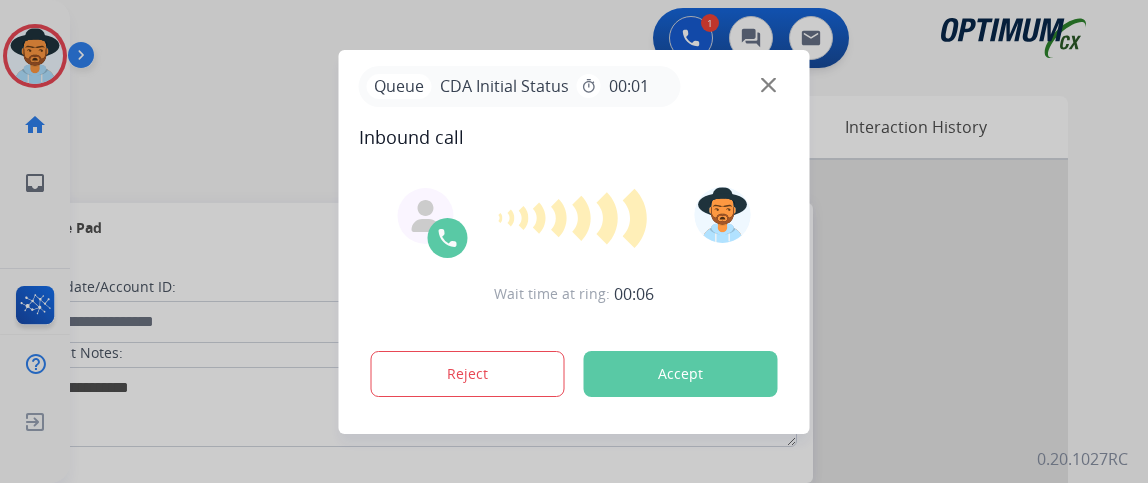 scroll, scrollTop: 0, scrollLeft: 0, axis: both 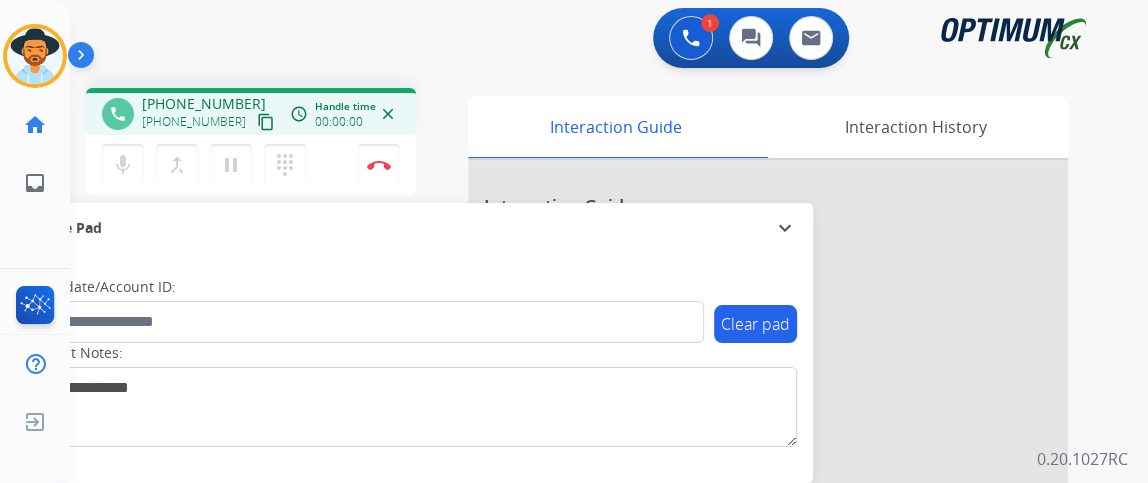 click on "content_copy" at bounding box center (266, 122) 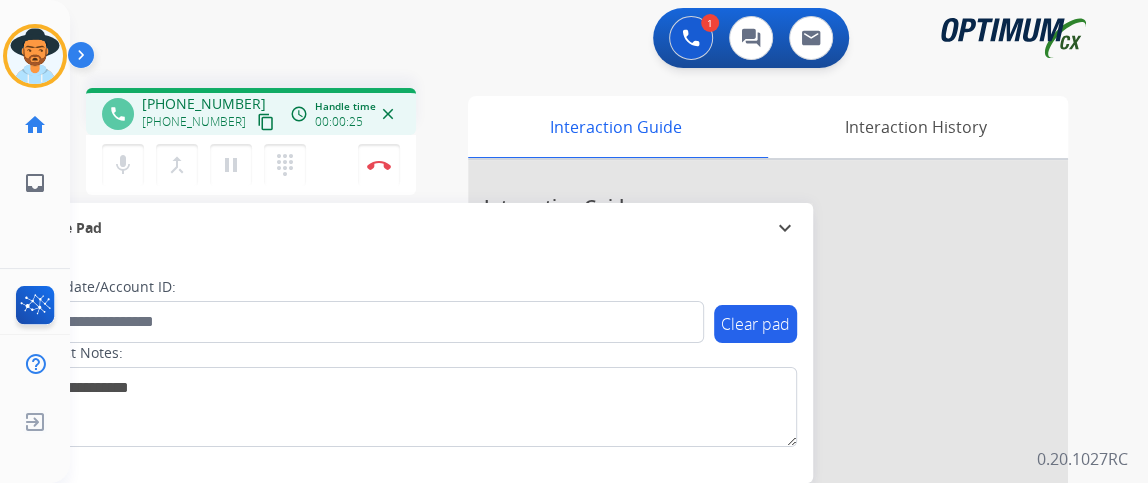 click on "content_copy" at bounding box center [266, 122] 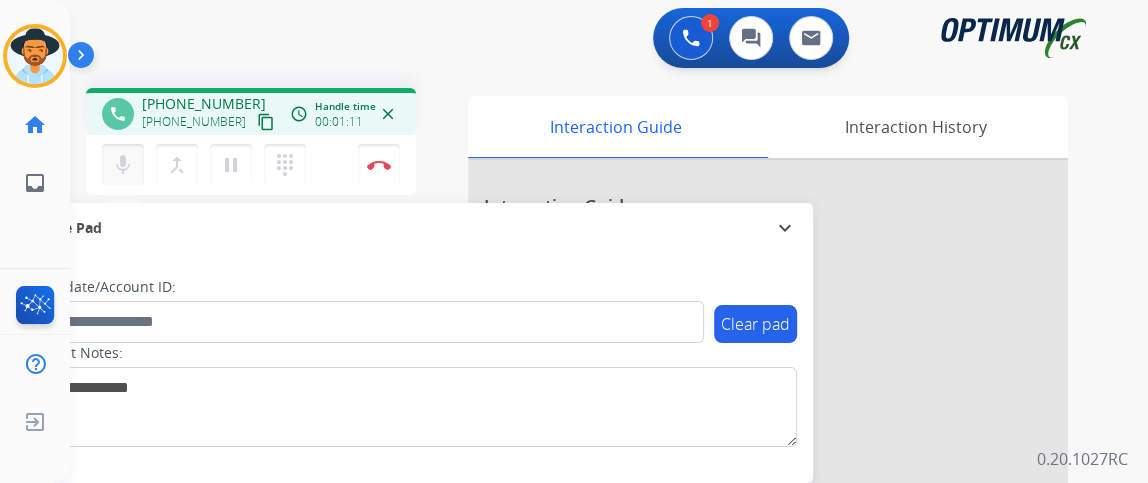 click on "mic" at bounding box center (123, 165) 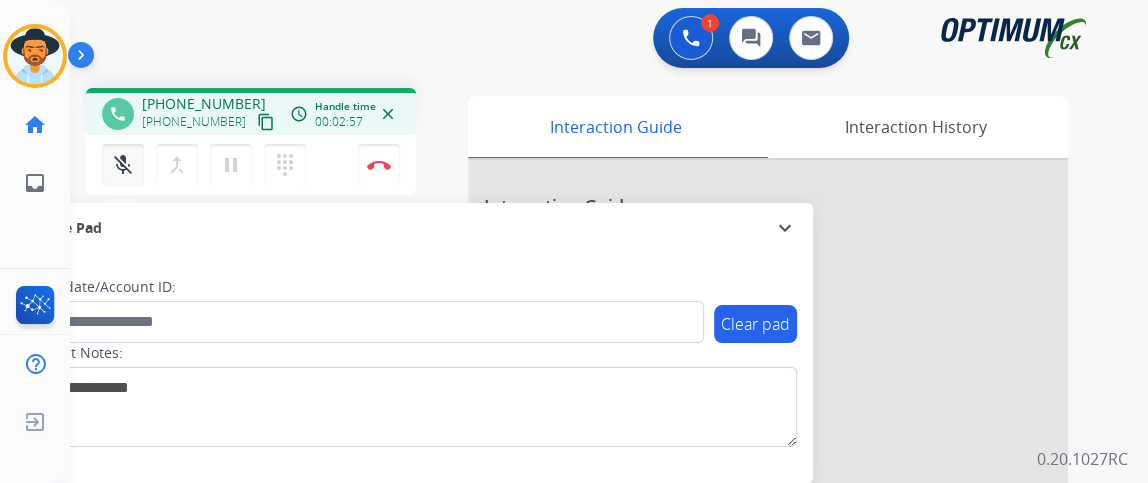 click on "mic_off" at bounding box center (123, 165) 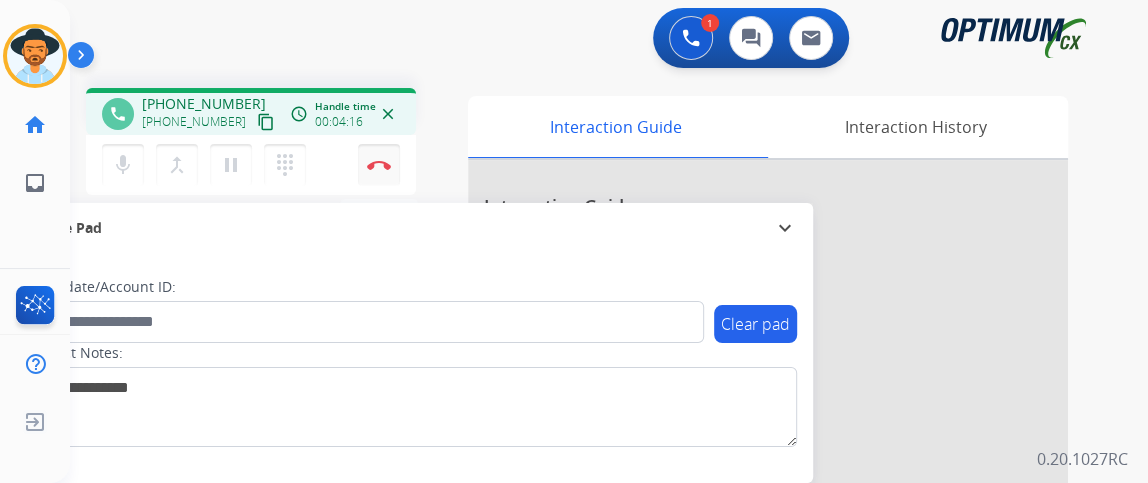 click on "Disconnect" at bounding box center (379, 165) 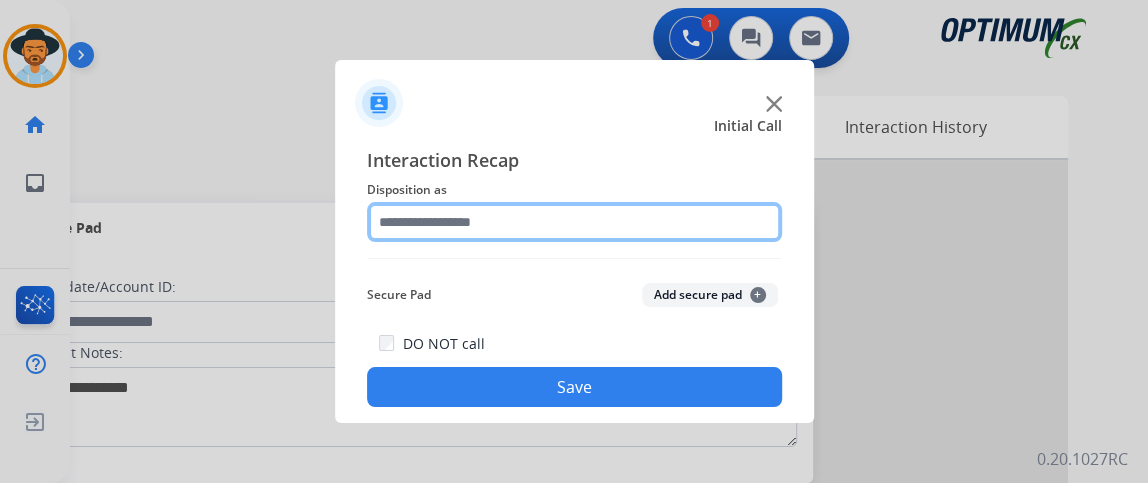 click 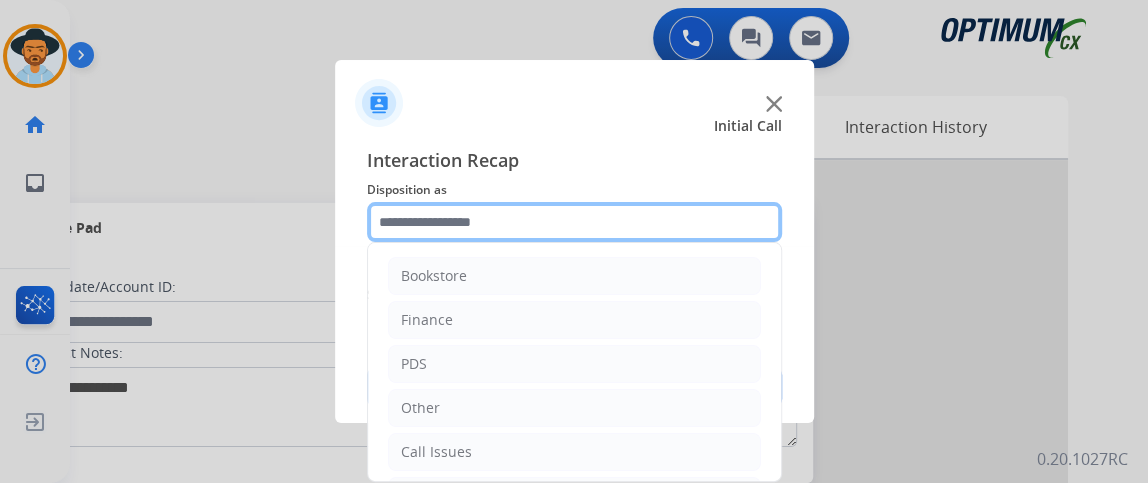 scroll, scrollTop: 131, scrollLeft: 0, axis: vertical 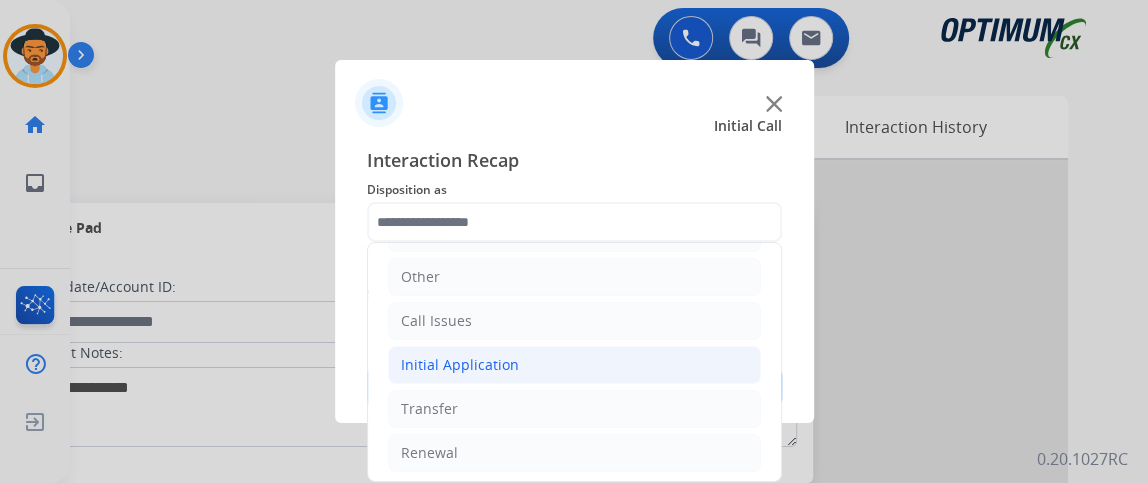click on "Initial Application" 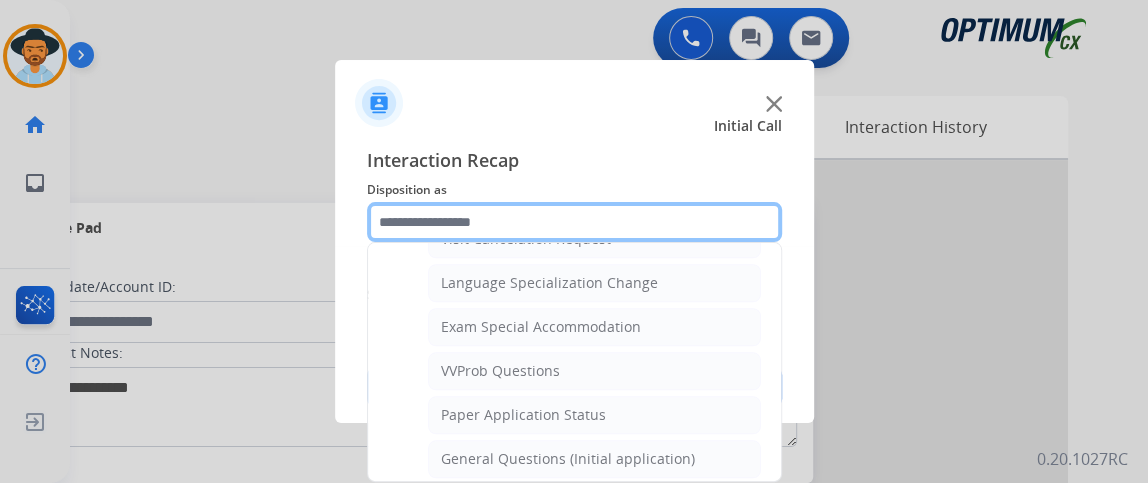 scroll, scrollTop: 986, scrollLeft: 0, axis: vertical 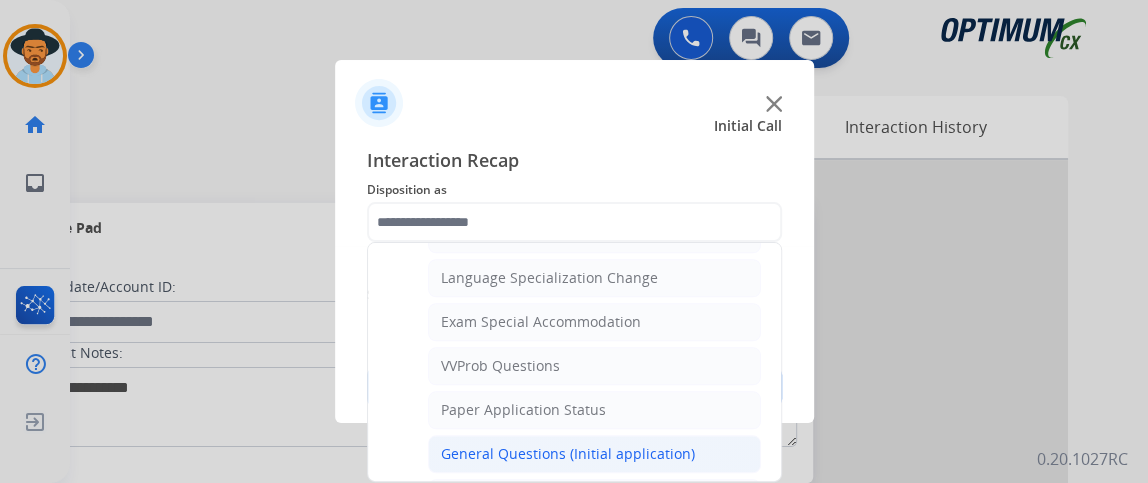 click on "General Questions (Initial application)" 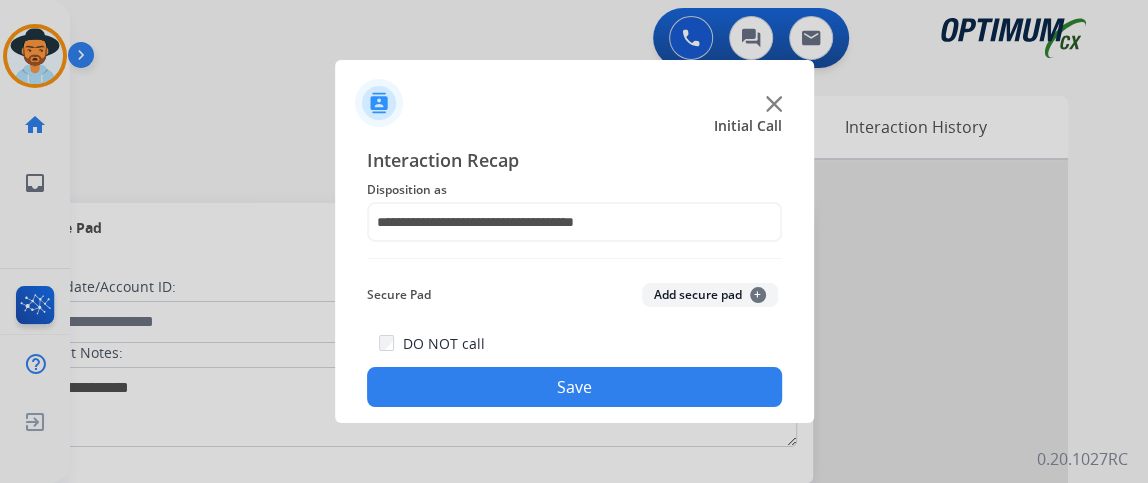 click on "**********" 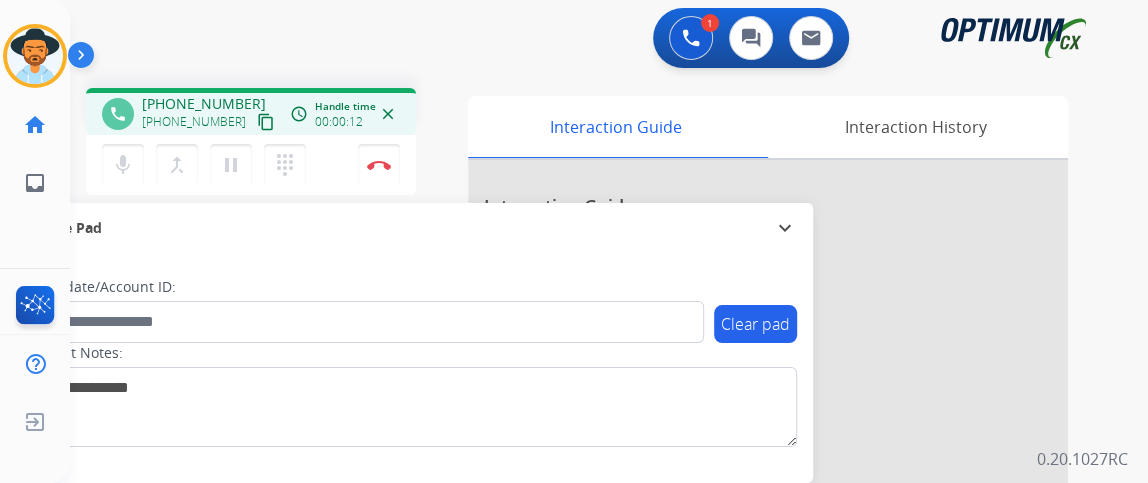 click on "content_copy" at bounding box center [266, 122] 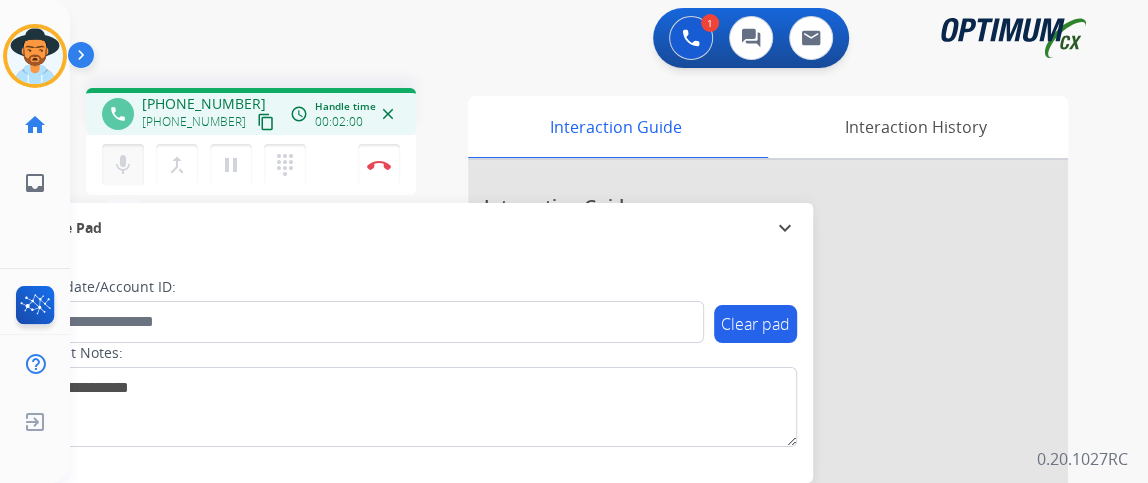 click on "mic" at bounding box center [123, 165] 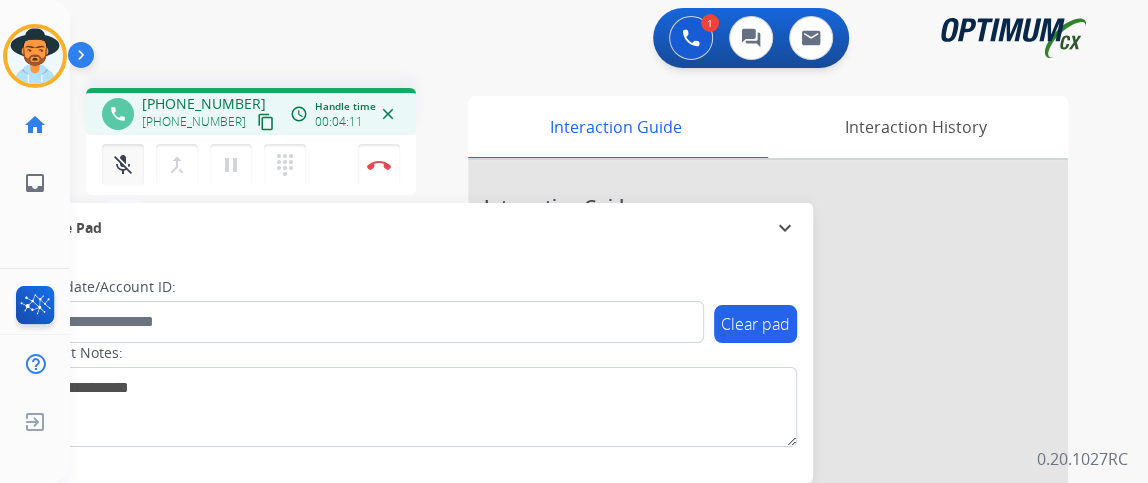 click on "mic_off" at bounding box center [123, 165] 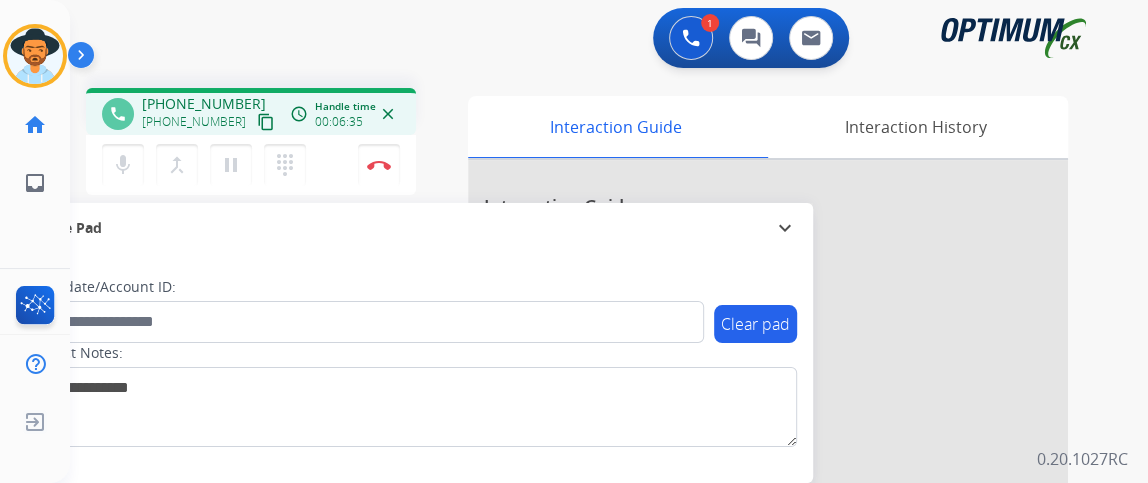 click on "mic Mute merge_type Bridge pause Hold dialpad Dialpad Disconnect" at bounding box center (251, 165) 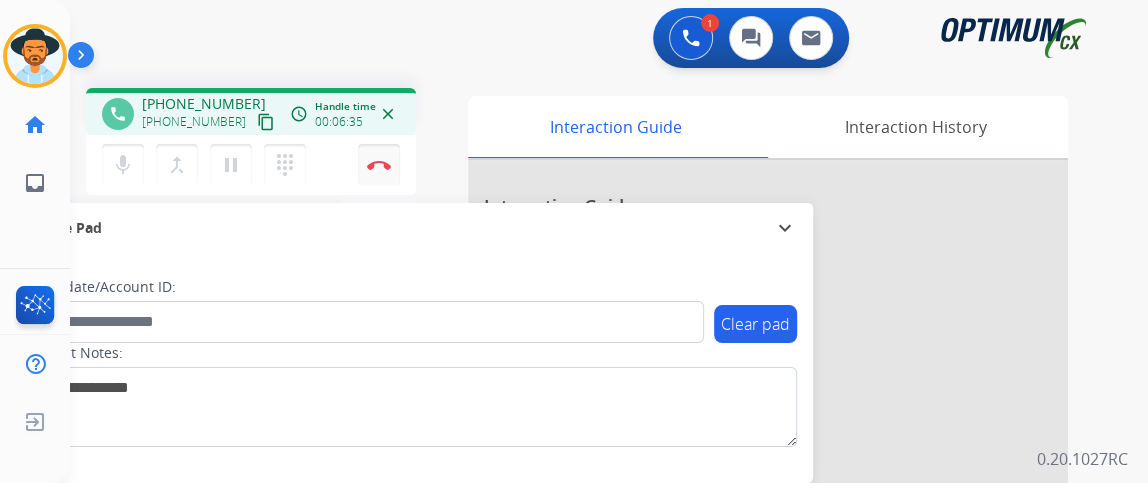 click at bounding box center [379, 165] 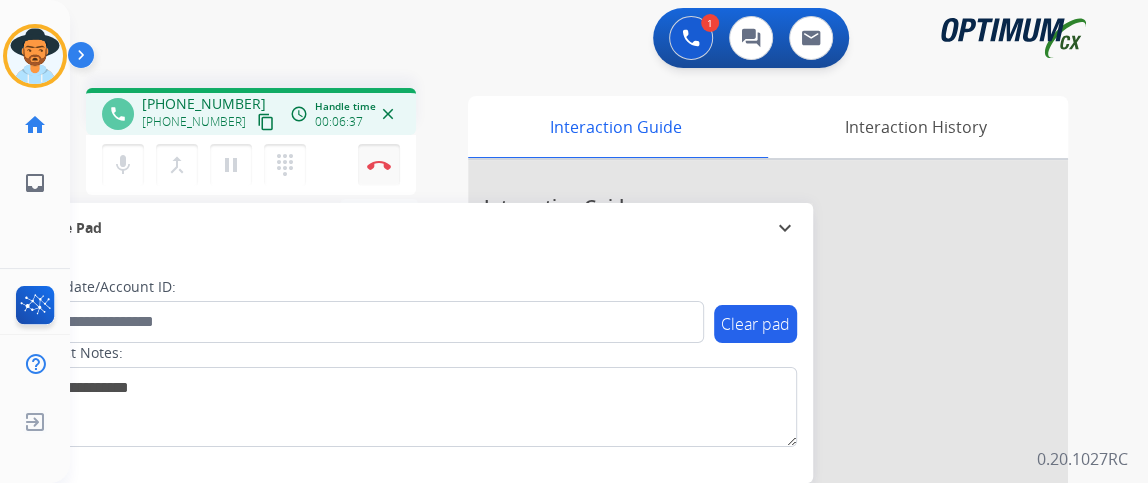 click on "Disconnect" at bounding box center [379, 165] 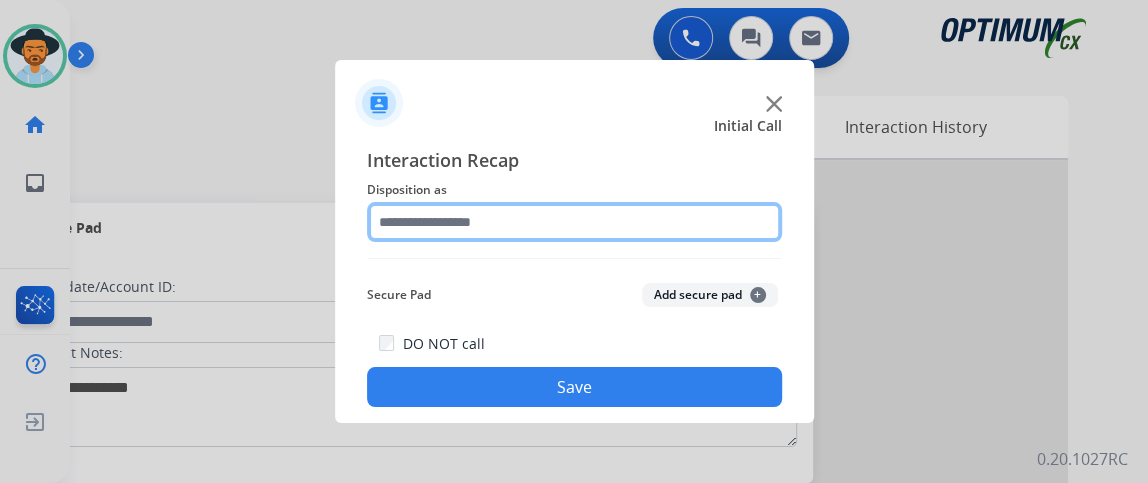 click 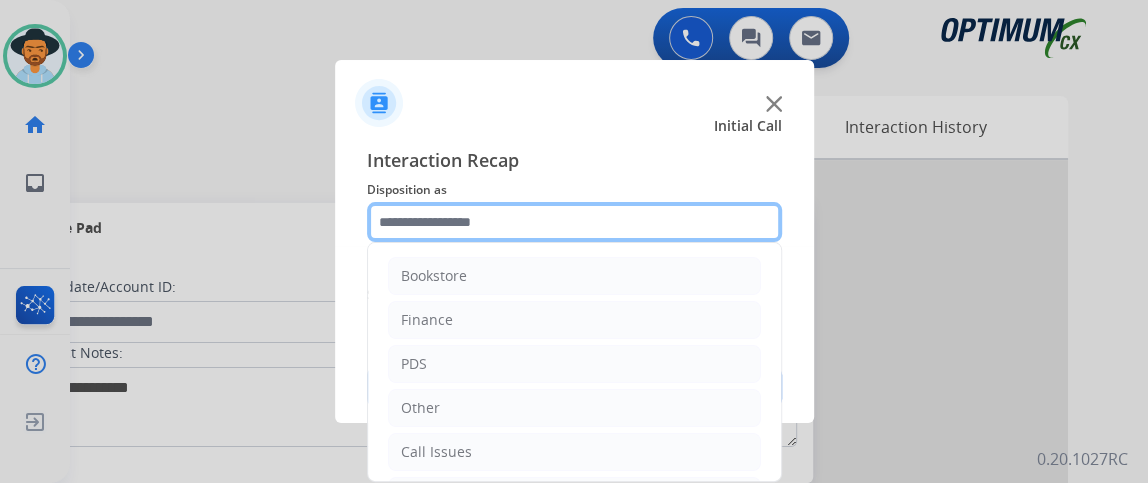 scroll, scrollTop: 131, scrollLeft: 0, axis: vertical 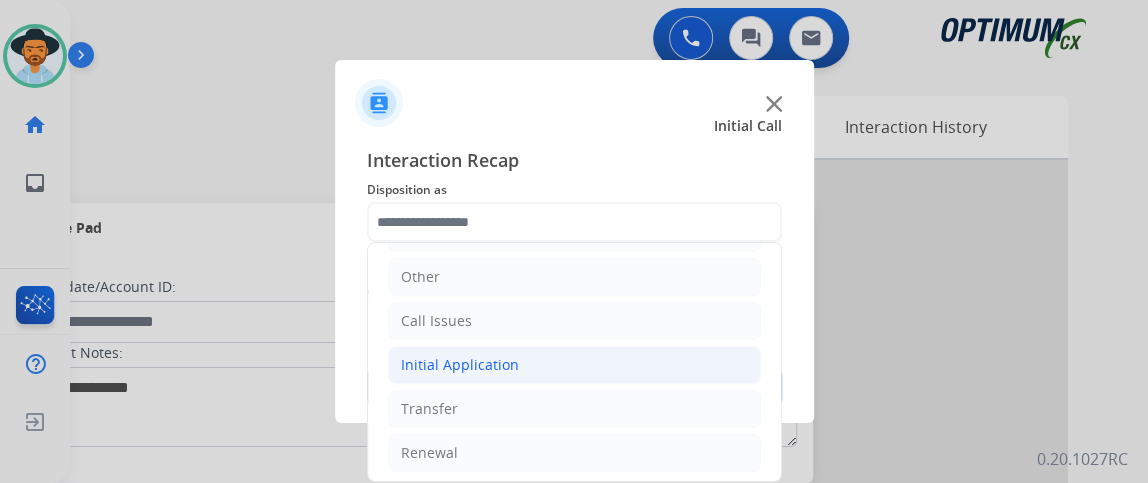 click on "Initial Application" 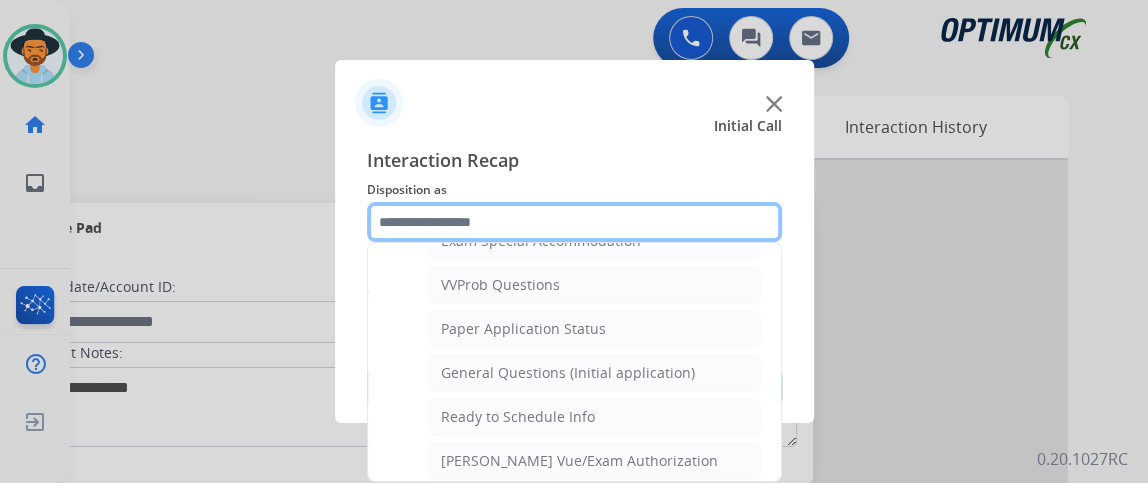 scroll, scrollTop: 1192, scrollLeft: 0, axis: vertical 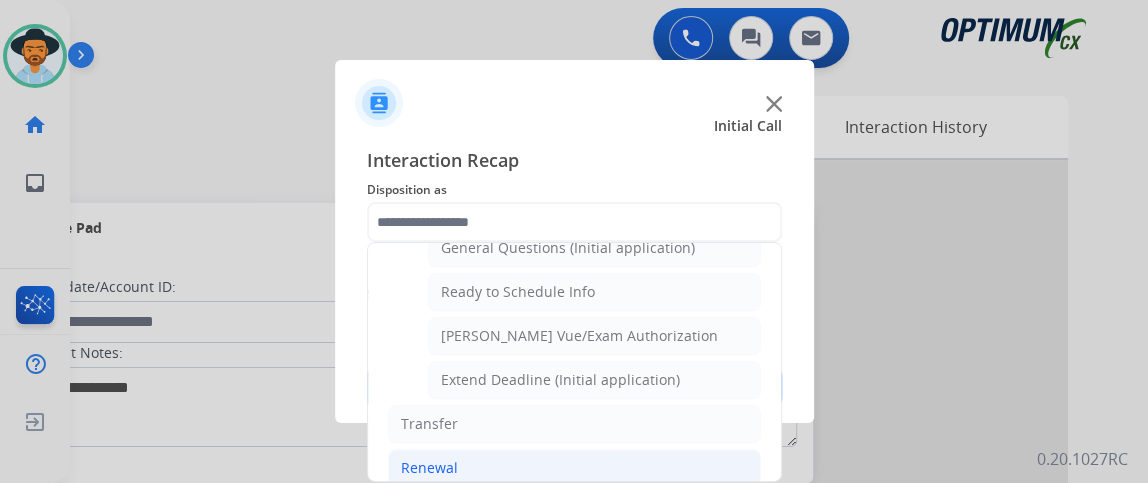 click on "Renewal" 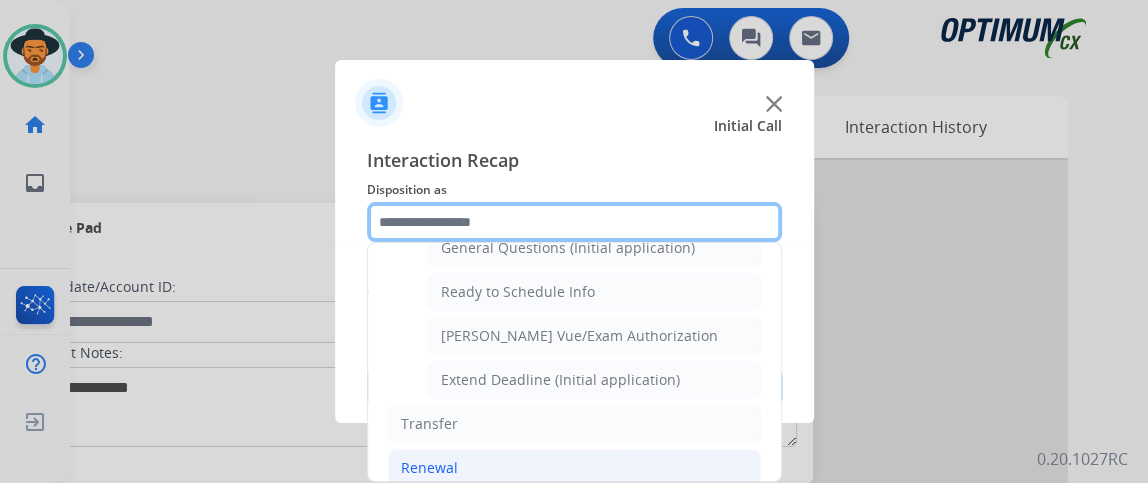 scroll, scrollTop: 758, scrollLeft: 0, axis: vertical 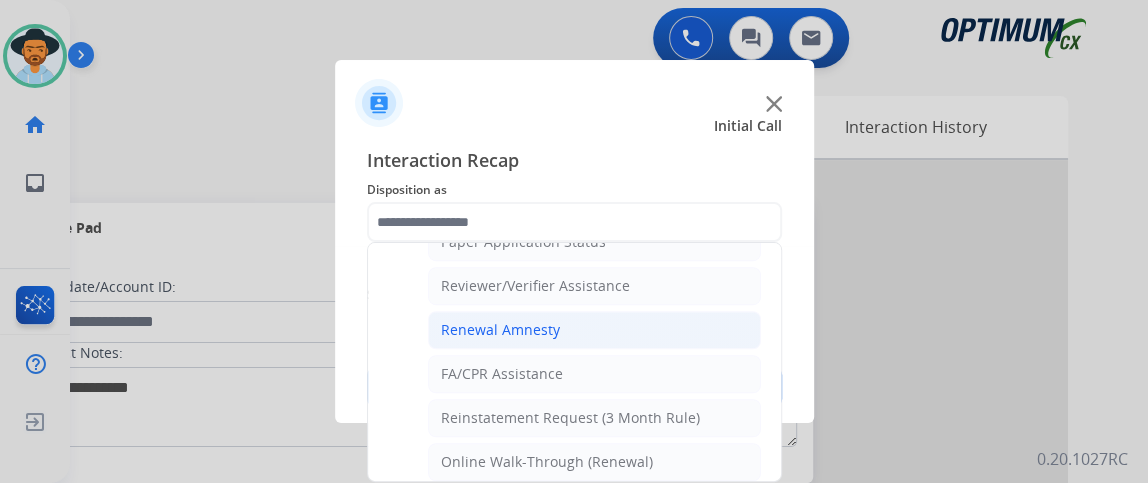 click on "Renewal Amnesty" 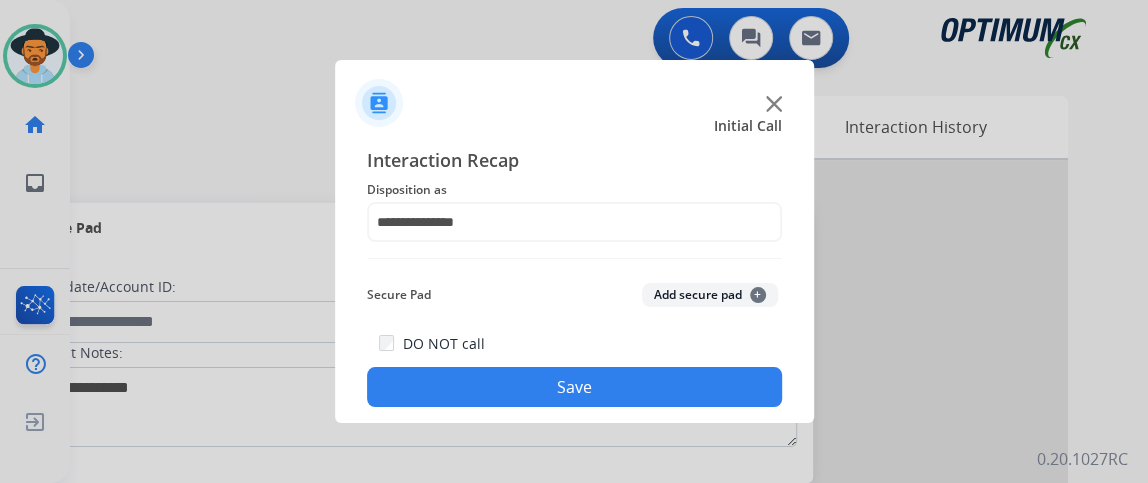 click on "**********" 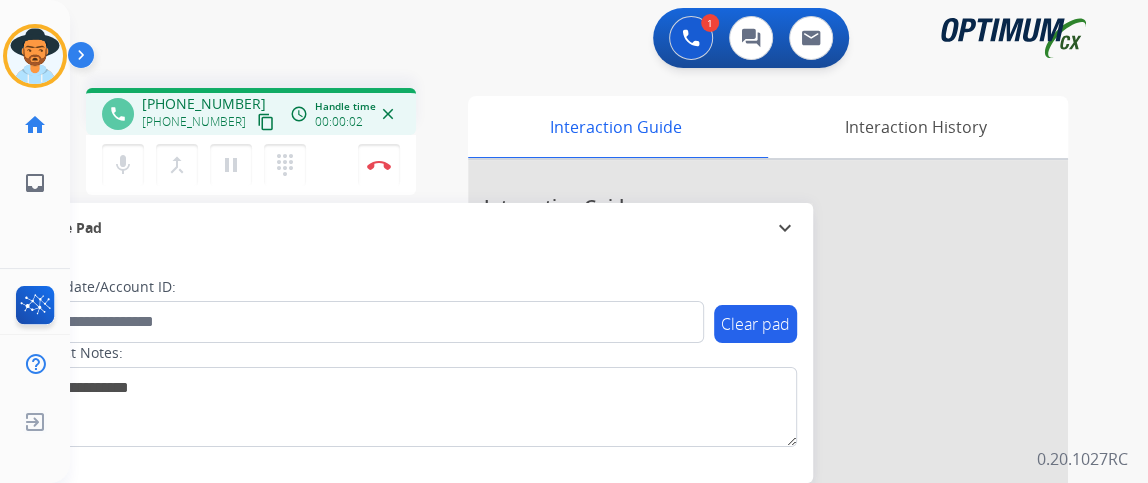 click on "content_copy" at bounding box center [266, 122] 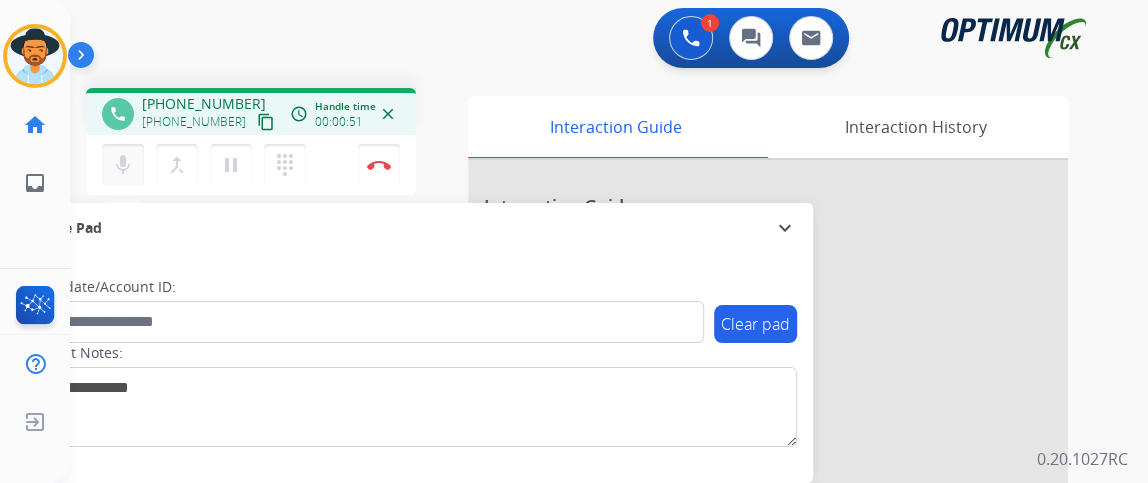 click on "mic" at bounding box center [123, 165] 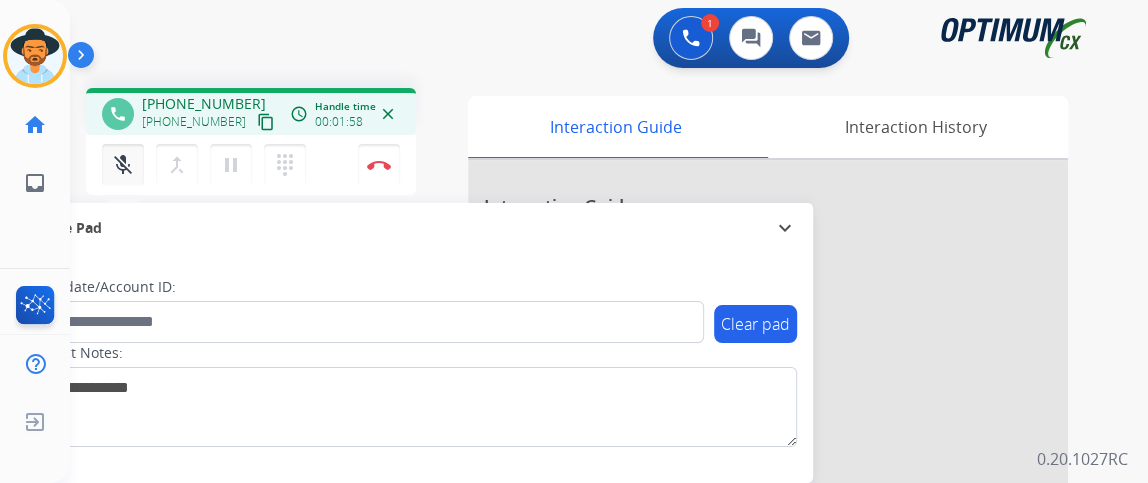 click on "mic_off" at bounding box center [123, 165] 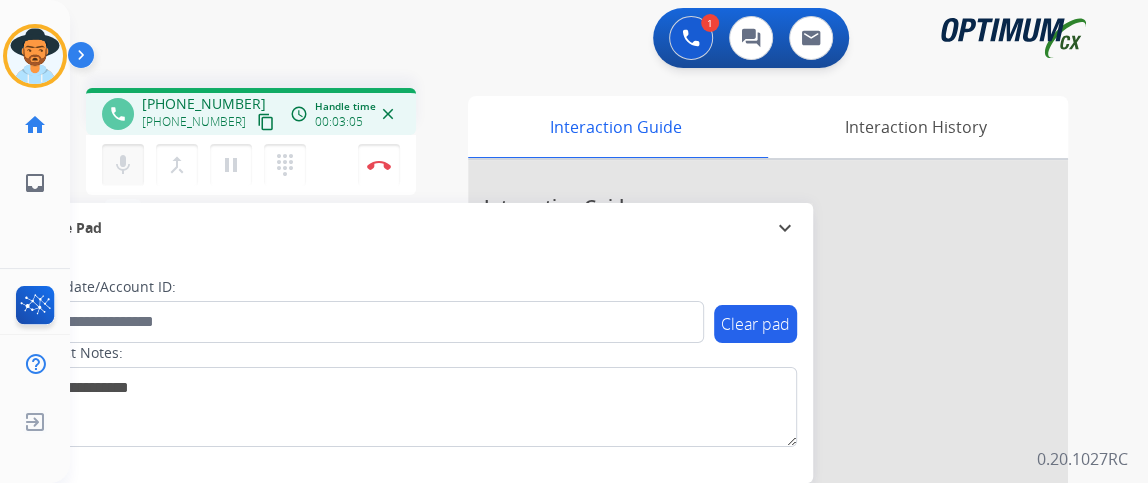 click on "mic" at bounding box center [123, 165] 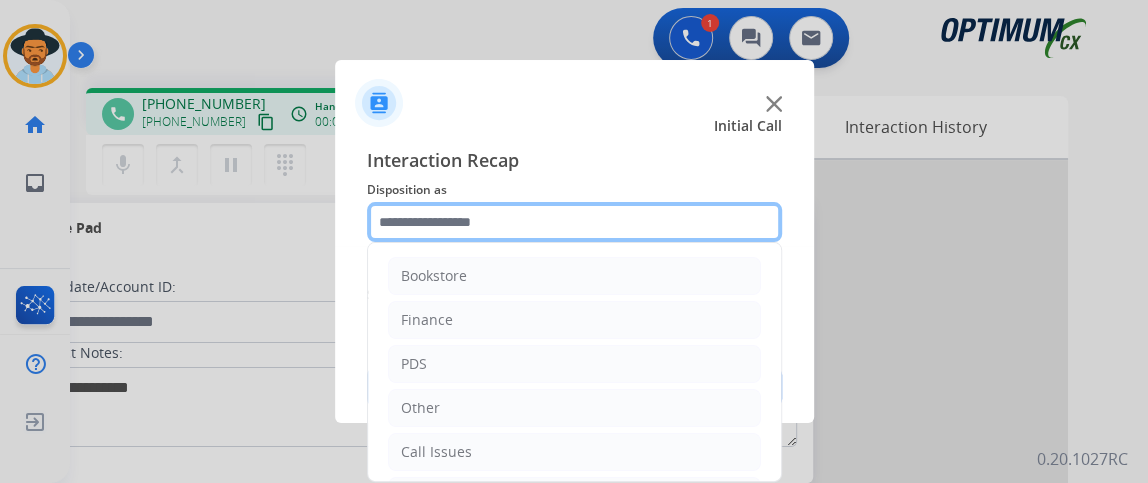 click 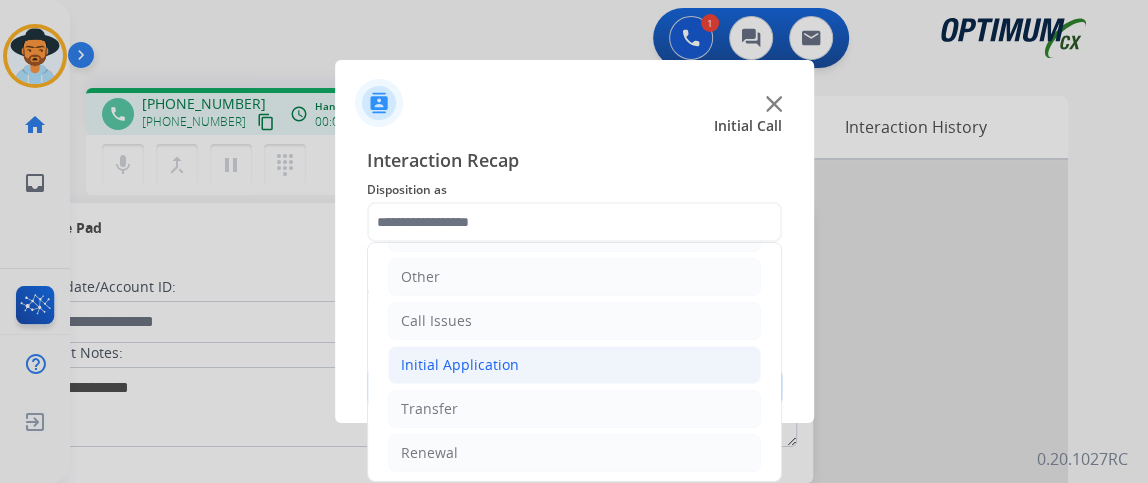 click on "Initial Application" 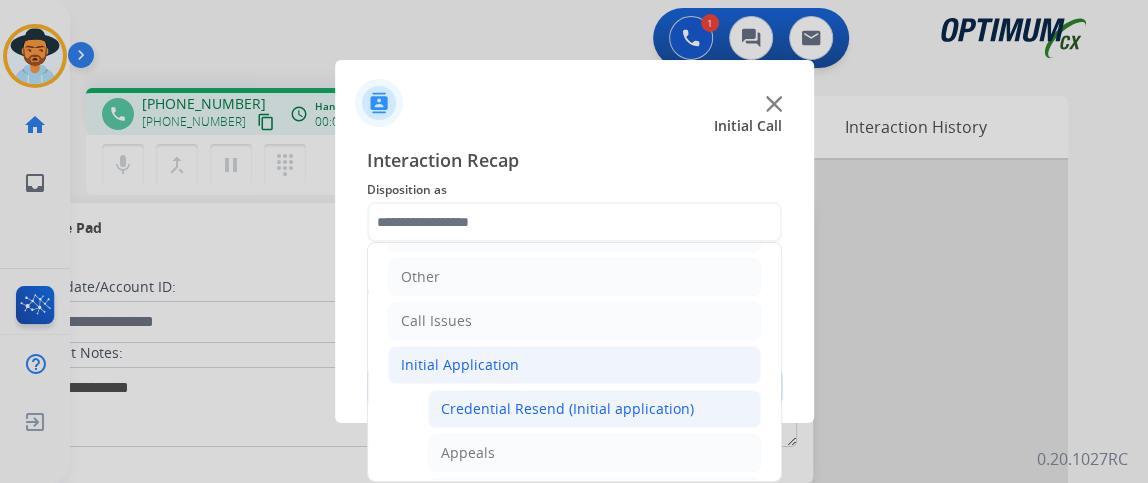 click on "Credential Resend (Initial application)" 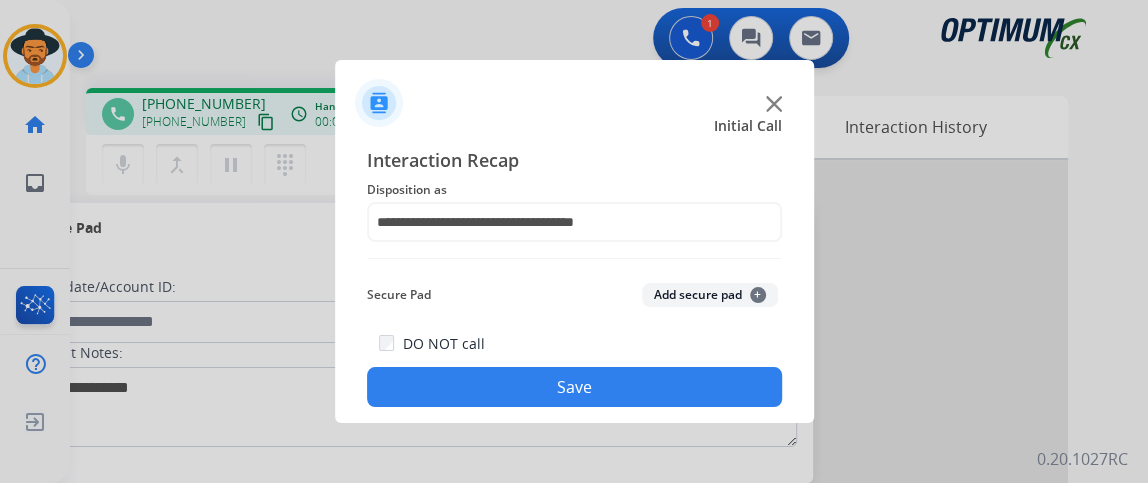click on "Save" 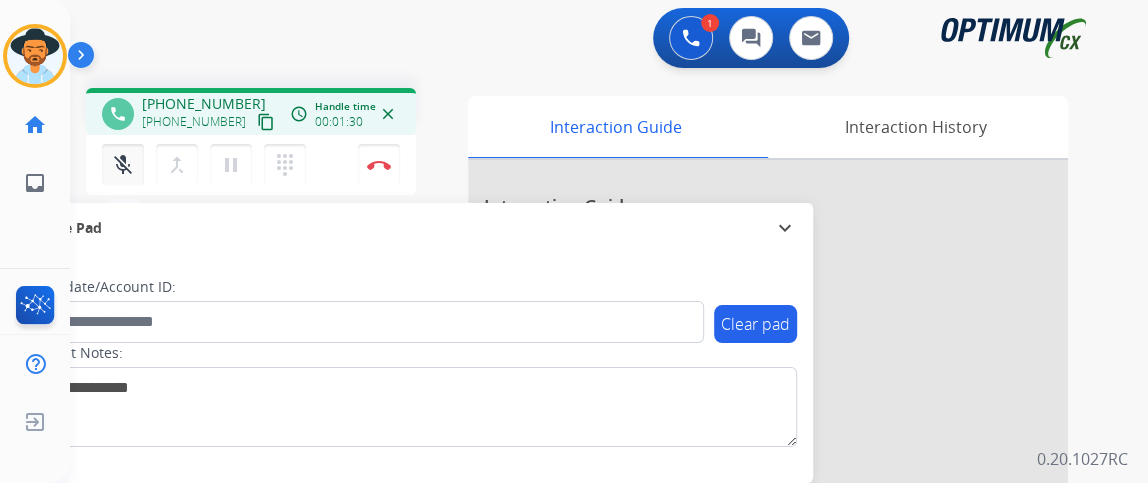click on "mic_off" at bounding box center [123, 165] 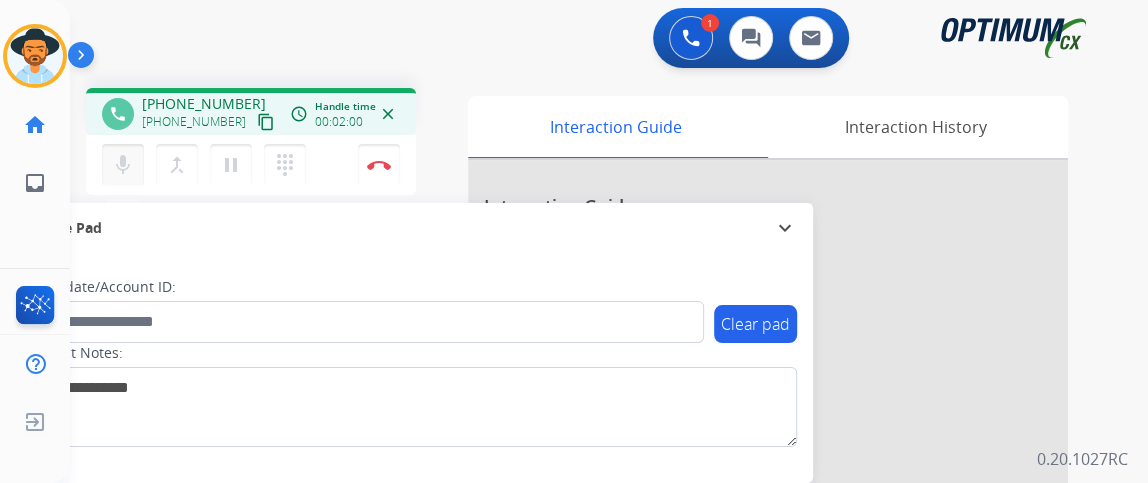 click on "mic" at bounding box center (123, 165) 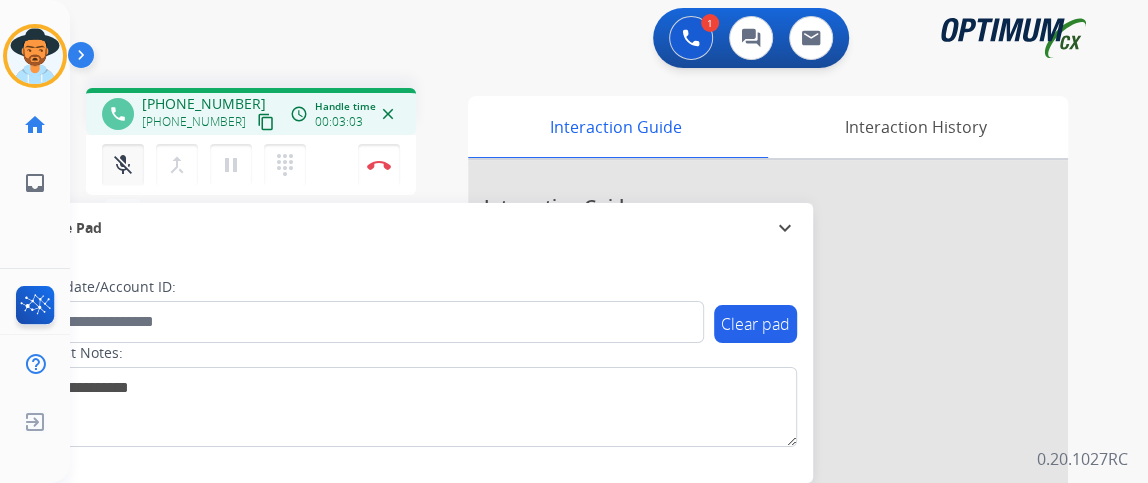 click on "mic_off" at bounding box center [123, 165] 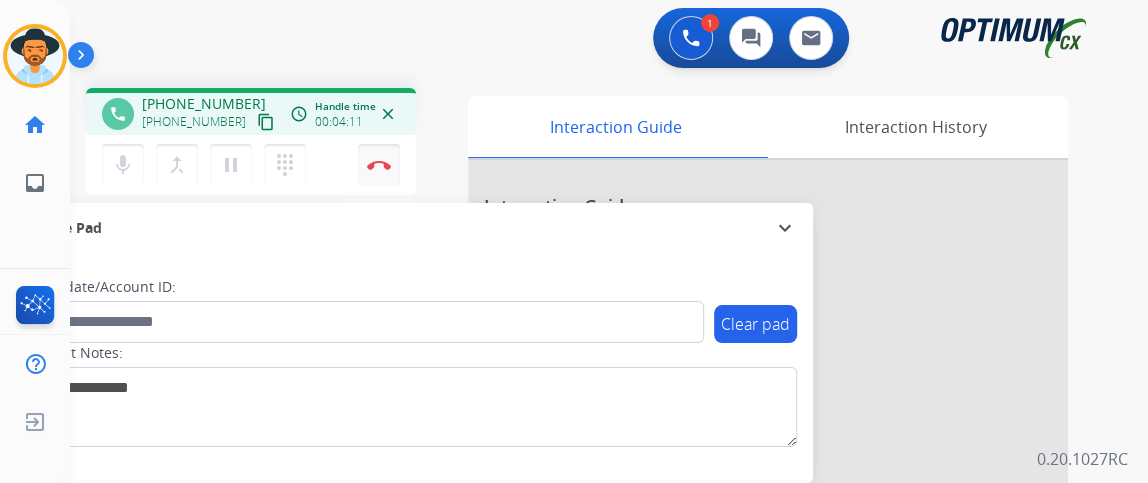 click on "Disconnect" at bounding box center (379, 165) 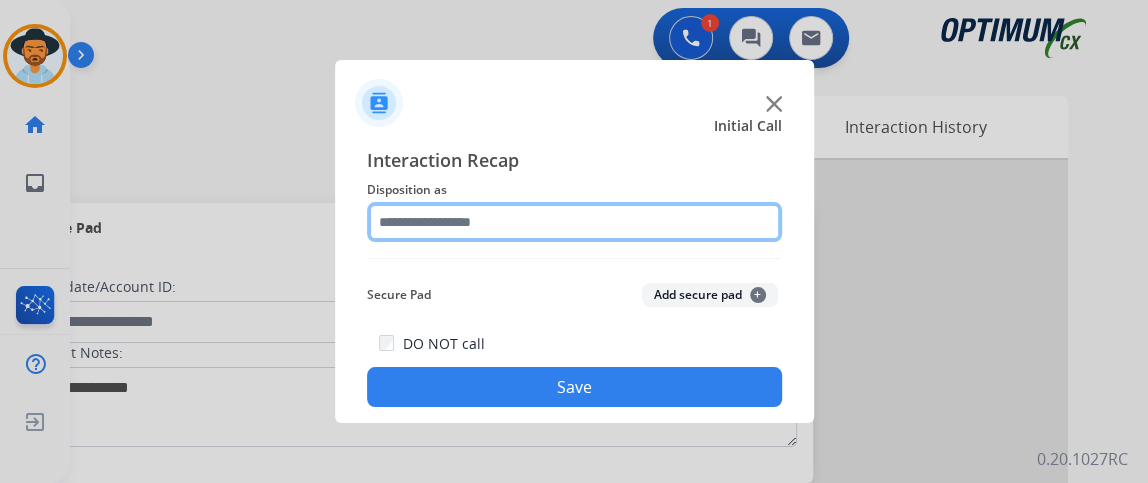 click 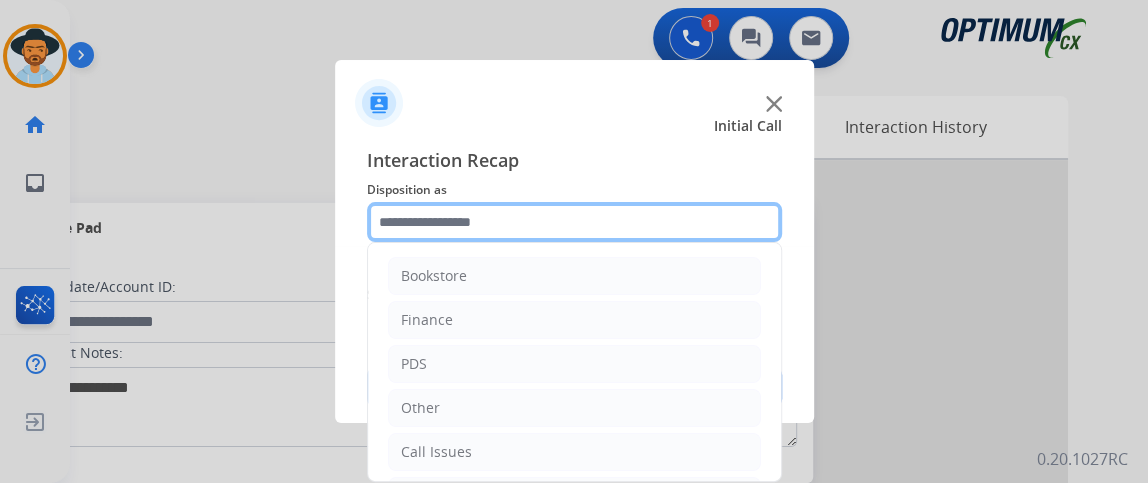 scroll, scrollTop: 131, scrollLeft: 0, axis: vertical 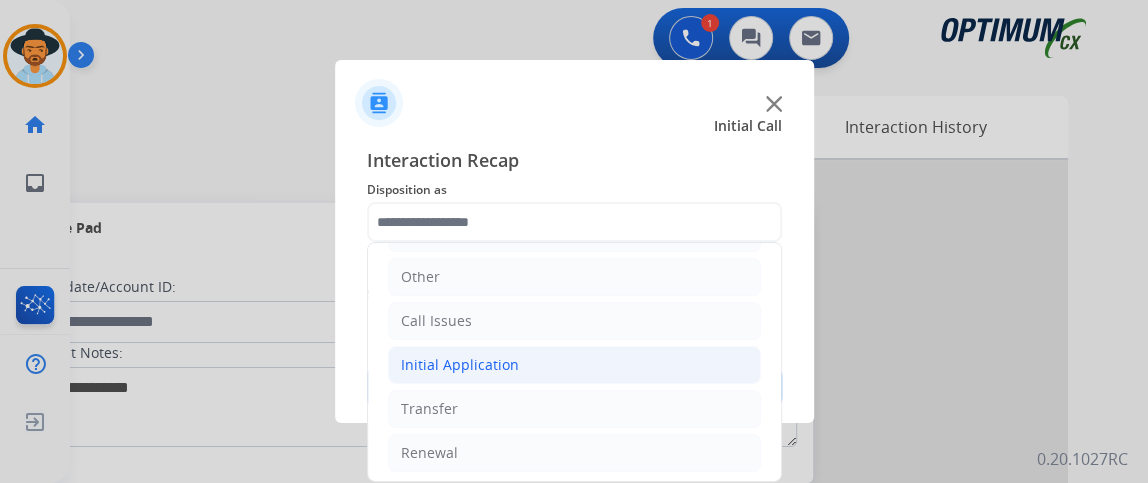click on "Initial Application" 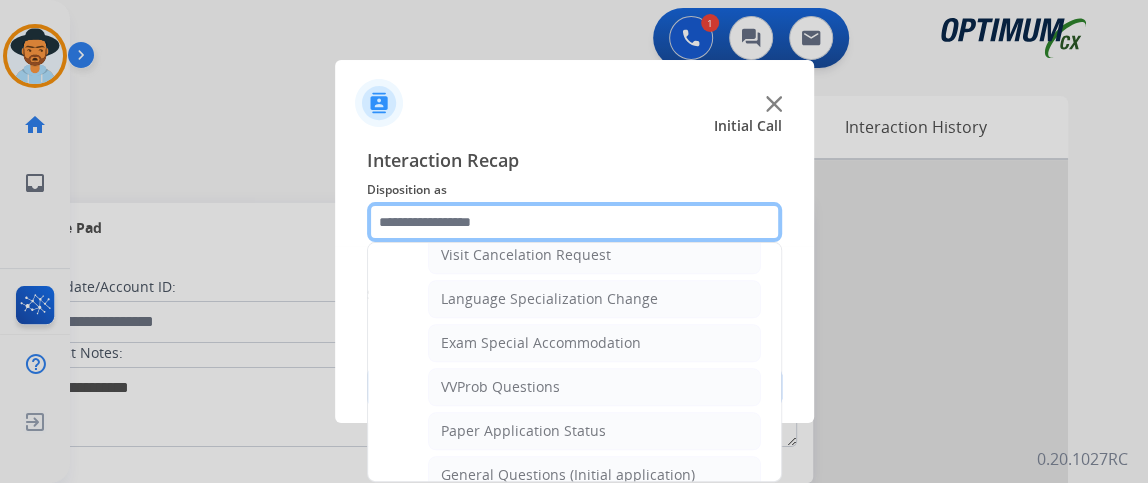 scroll, scrollTop: 1068, scrollLeft: 0, axis: vertical 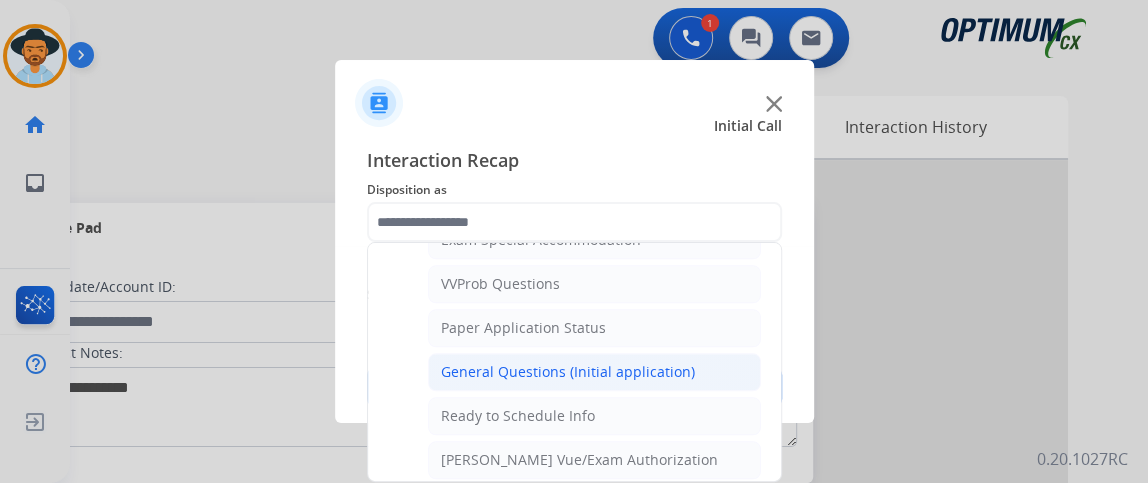 click on "General Questions (Initial application)" 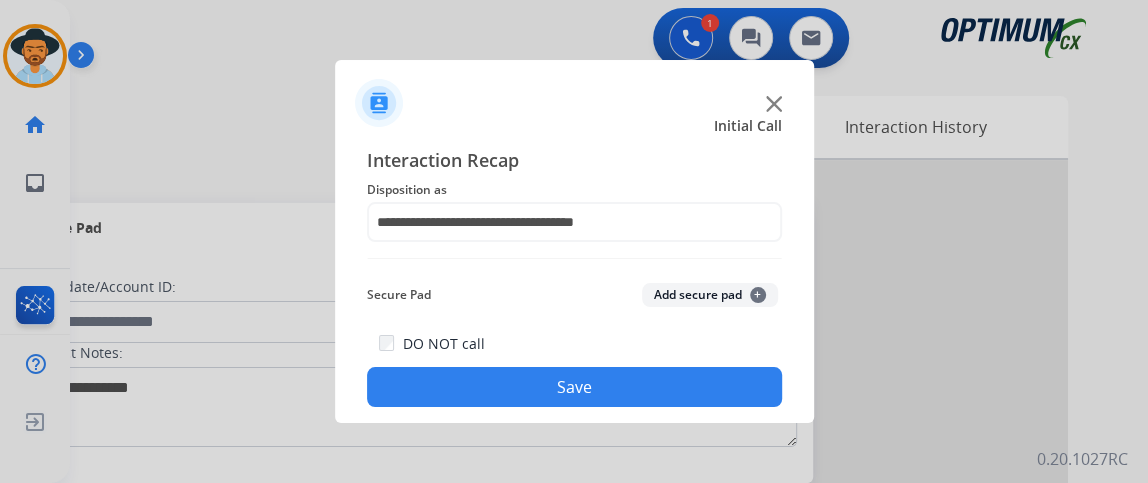 click on "Save" 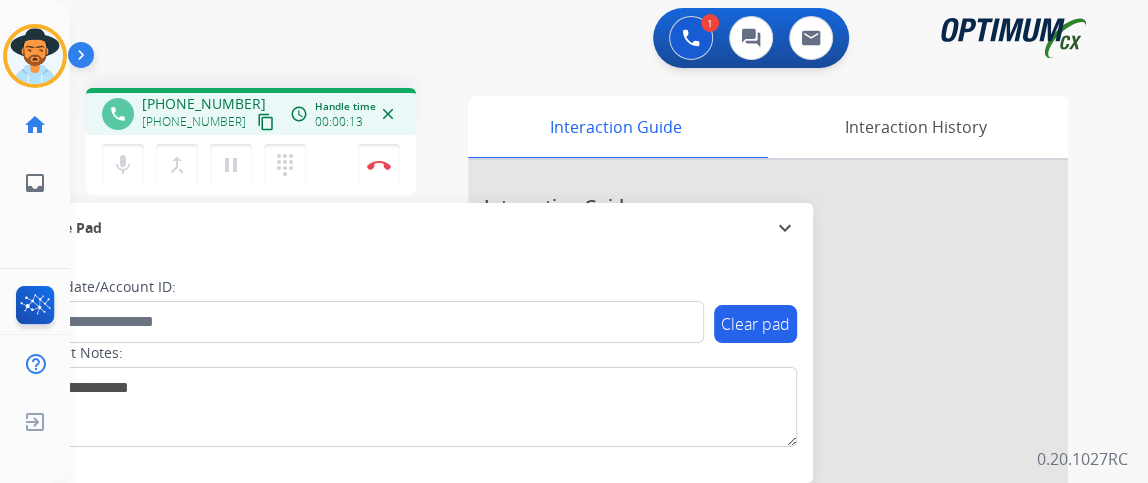 click on "content_copy" at bounding box center [266, 122] 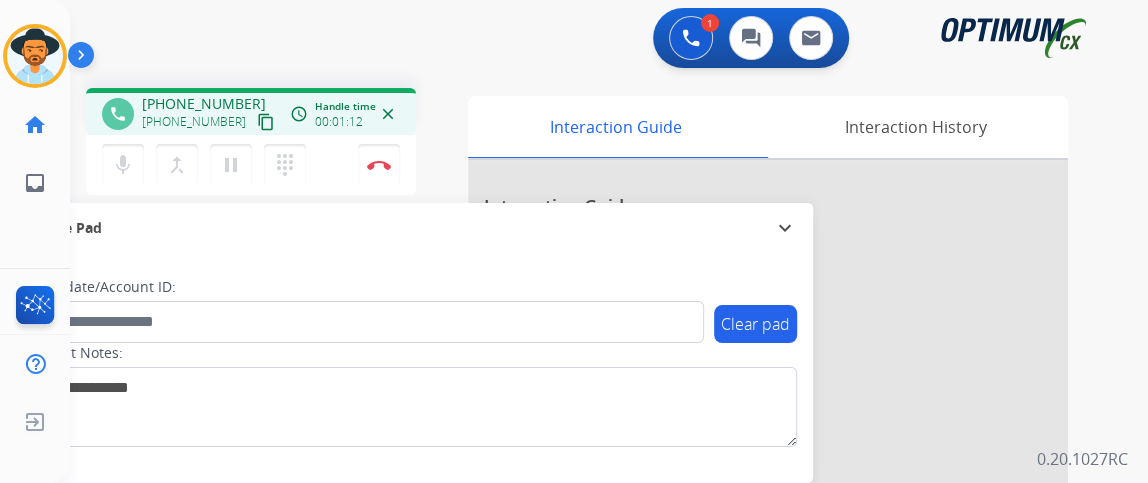 click on "content_copy" at bounding box center [266, 122] 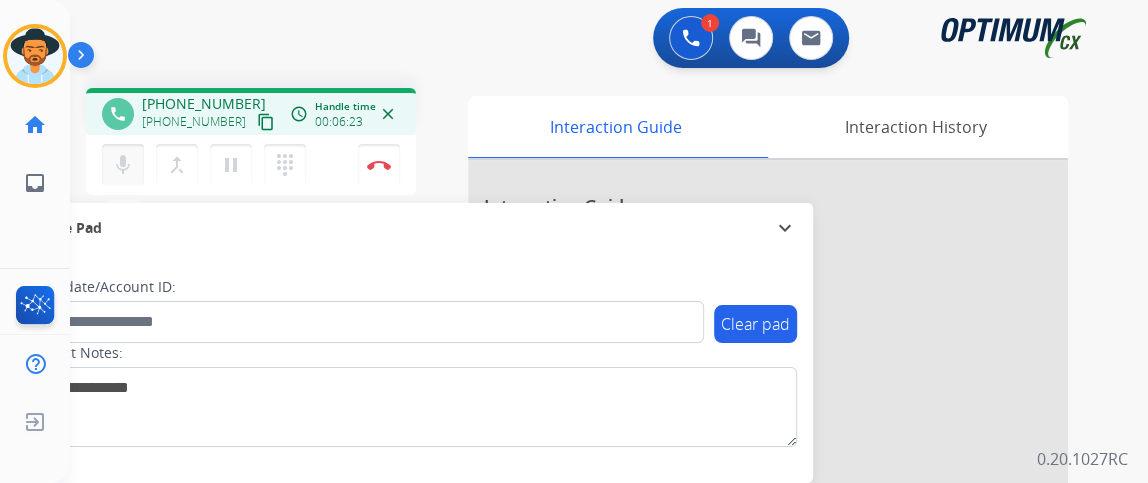 click on "mic Mute" at bounding box center (123, 165) 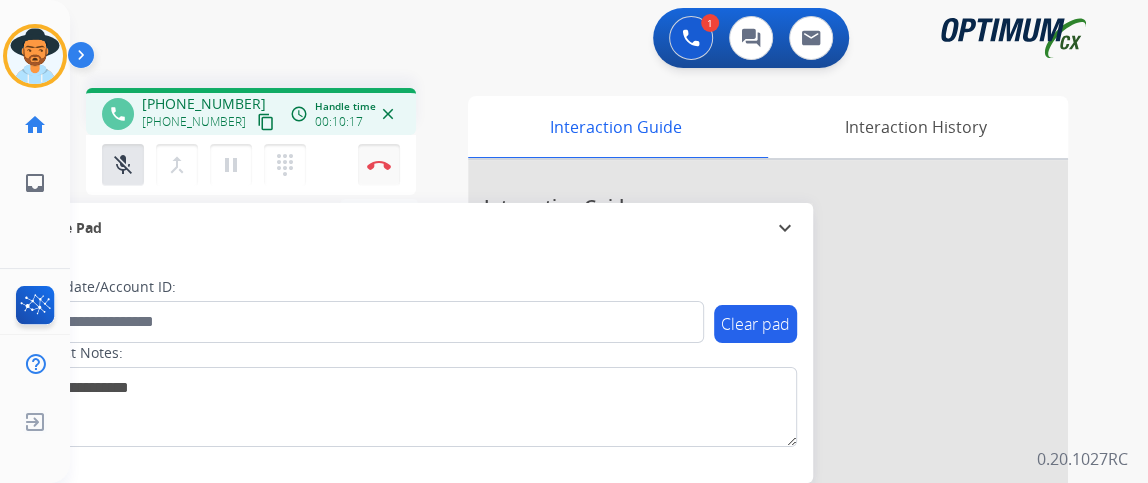 click on "Disconnect" at bounding box center [379, 165] 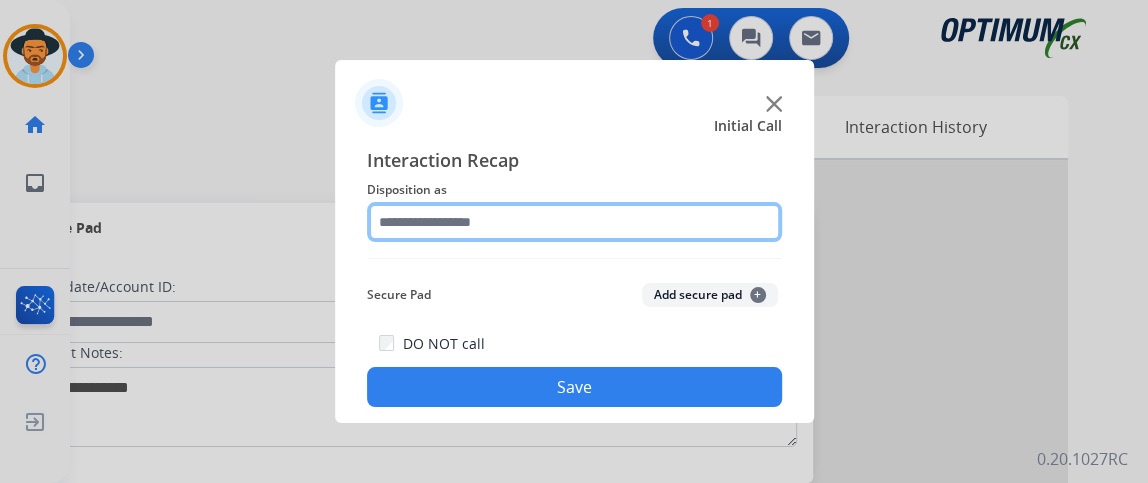 click 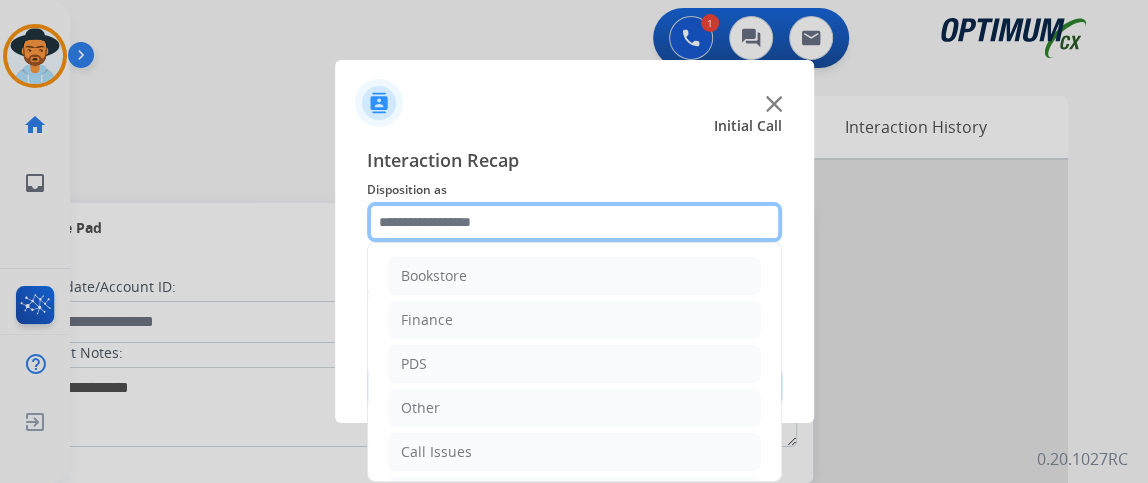scroll, scrollTop: 131, scrollLeft: 0, axis: vertical 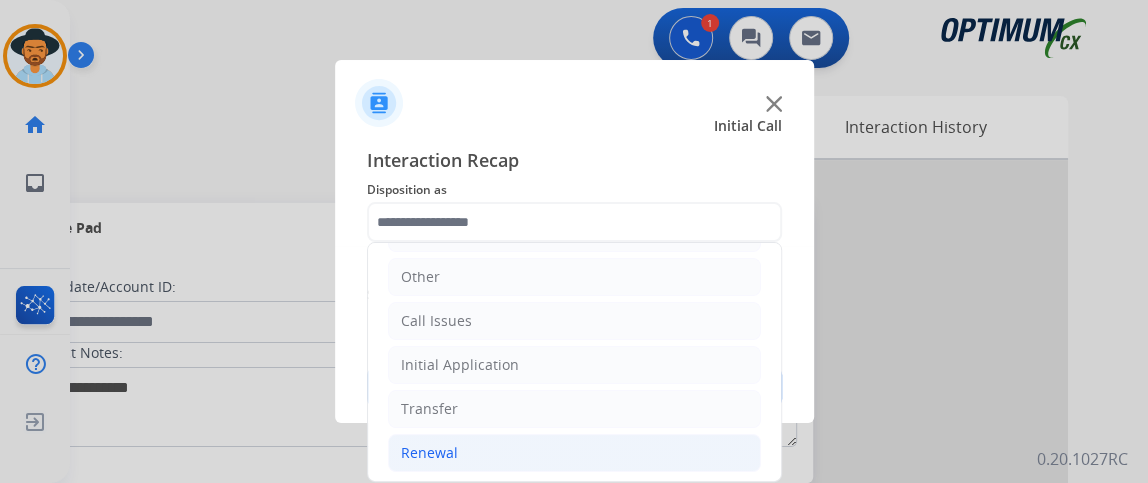 click on "Renewal" 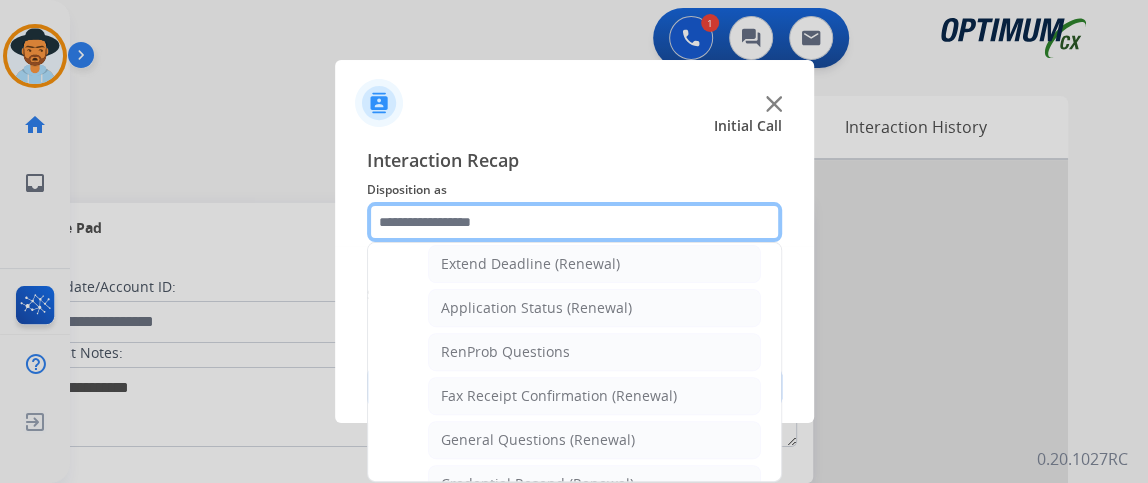 scroll, scrollTop: 432, scrollLeft: 0, axis: vertical 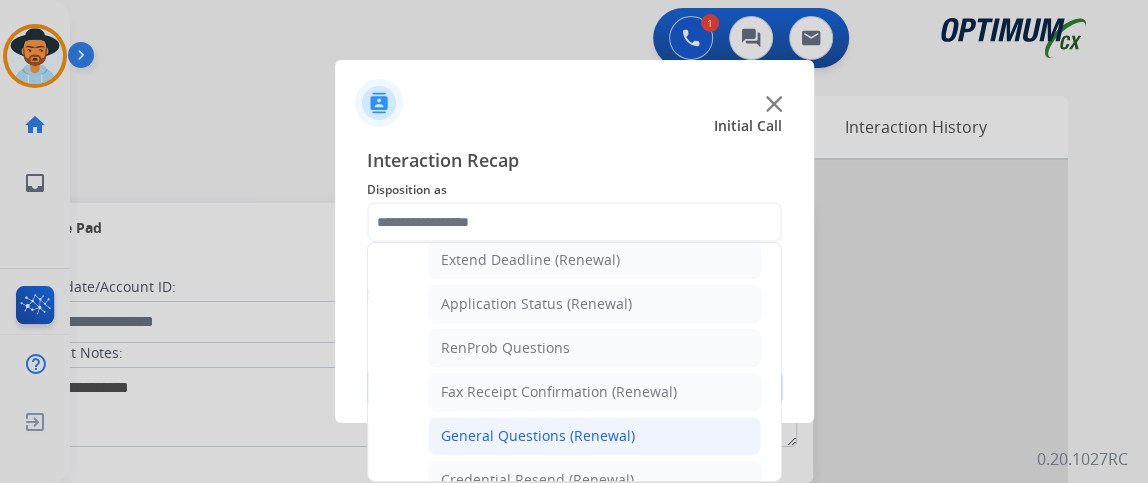 click on "General Questions (Renewal)" 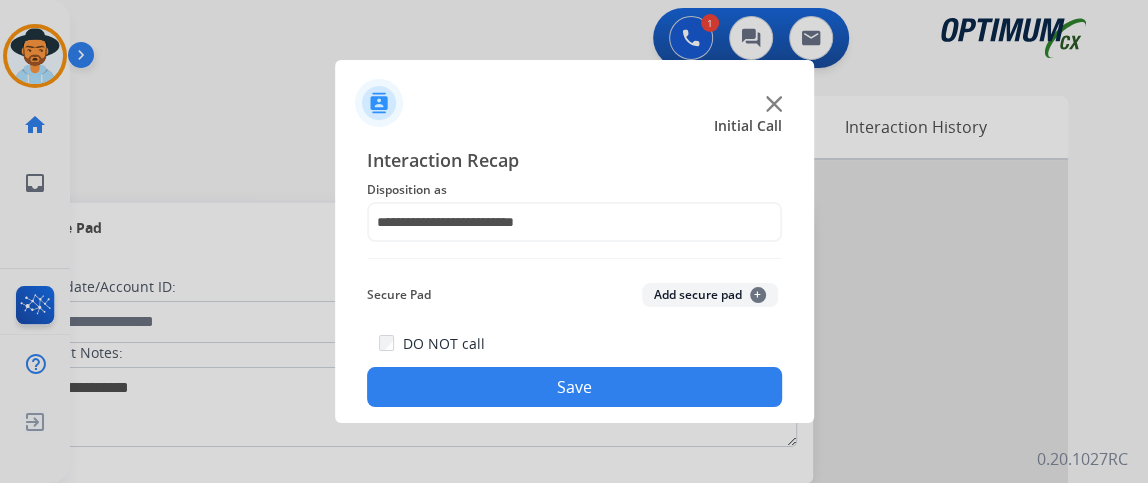 click on "Save" 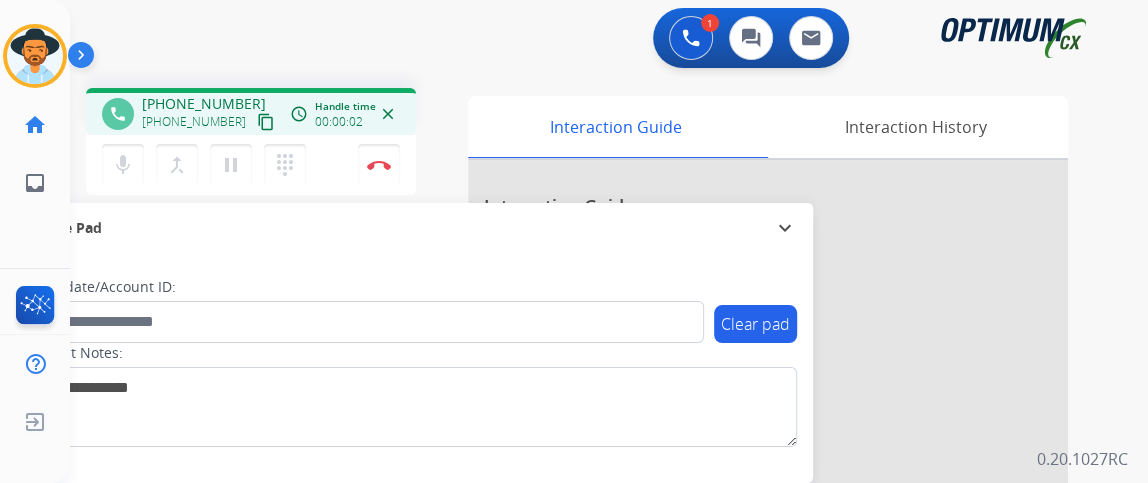 click on "content_copy" at bounding box center [266, 122] 